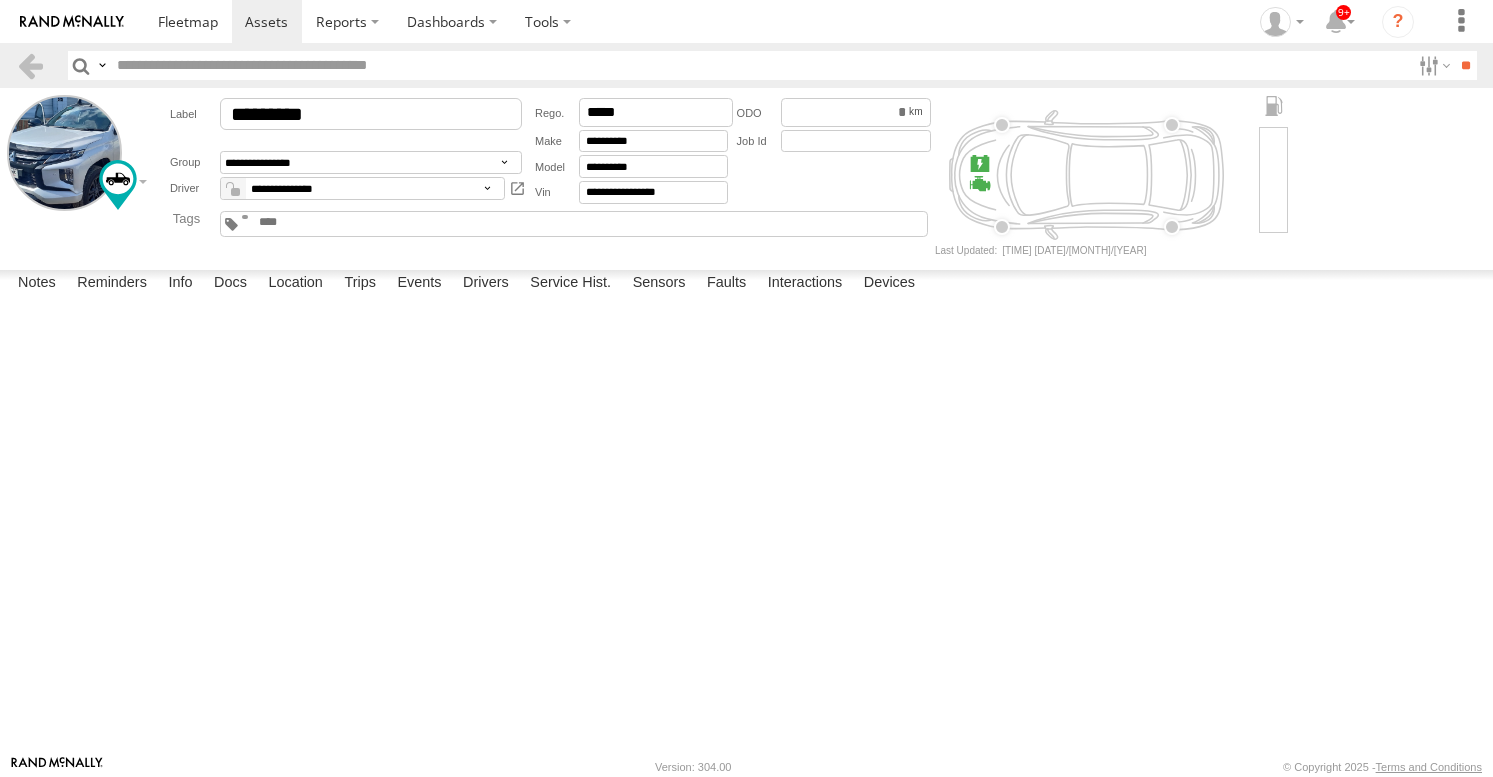 scroll, scrollTop: 0, scrollLeft: 0, axis: both 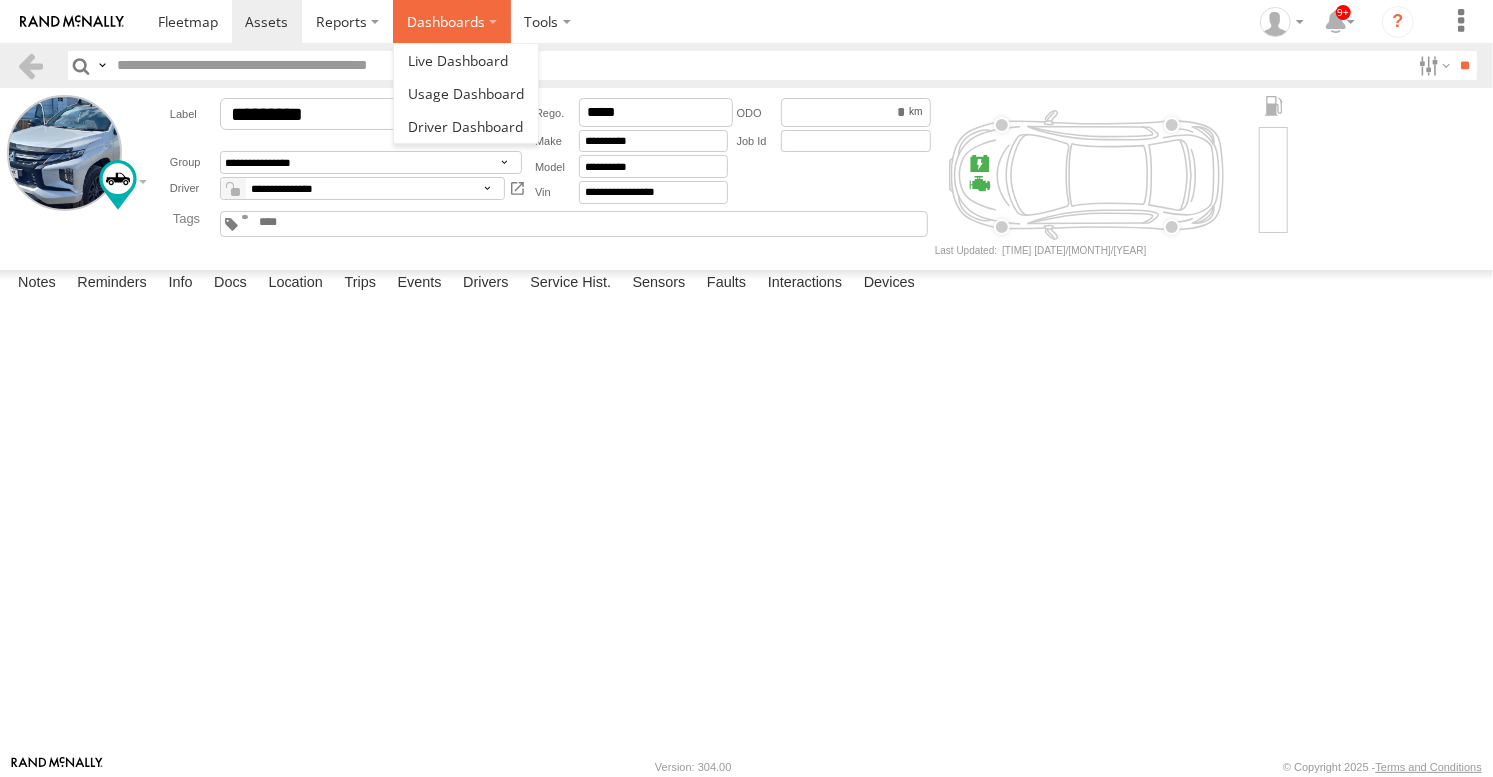click on "Dashboards" at bounding box center (452, 21) 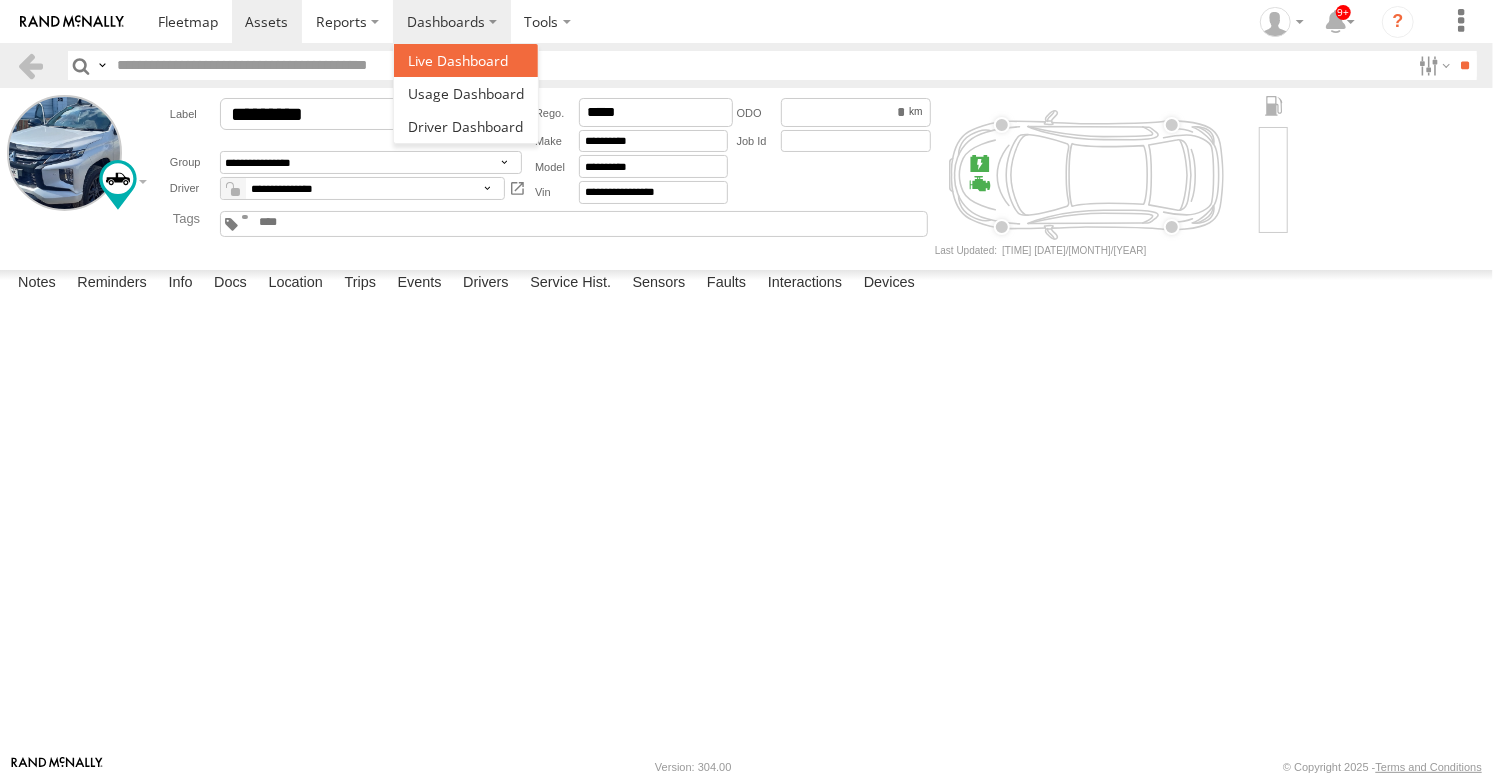 click at bounding box center [458, 60] 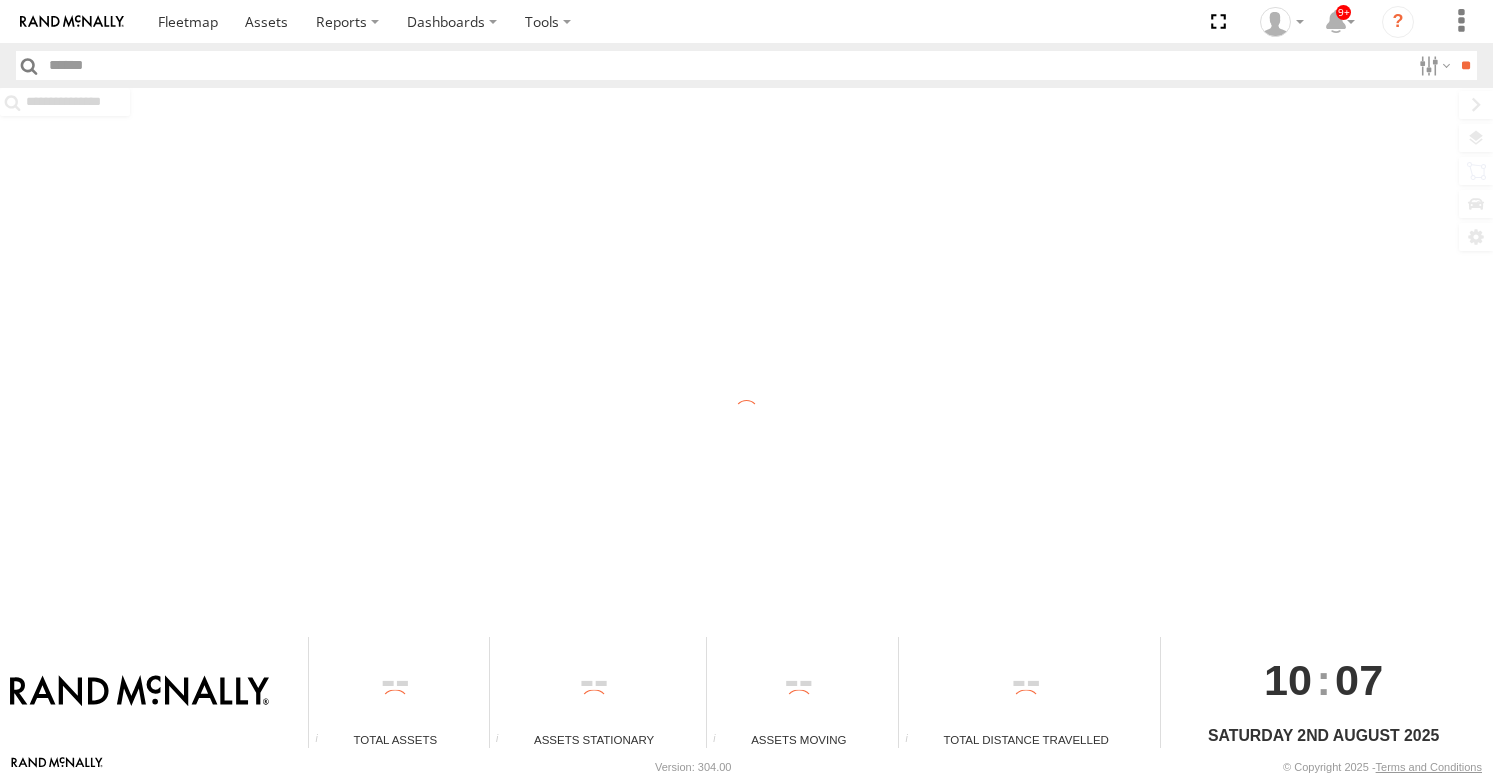 scroll, scrollTop: 0, scrollLeft: 0, axis: both 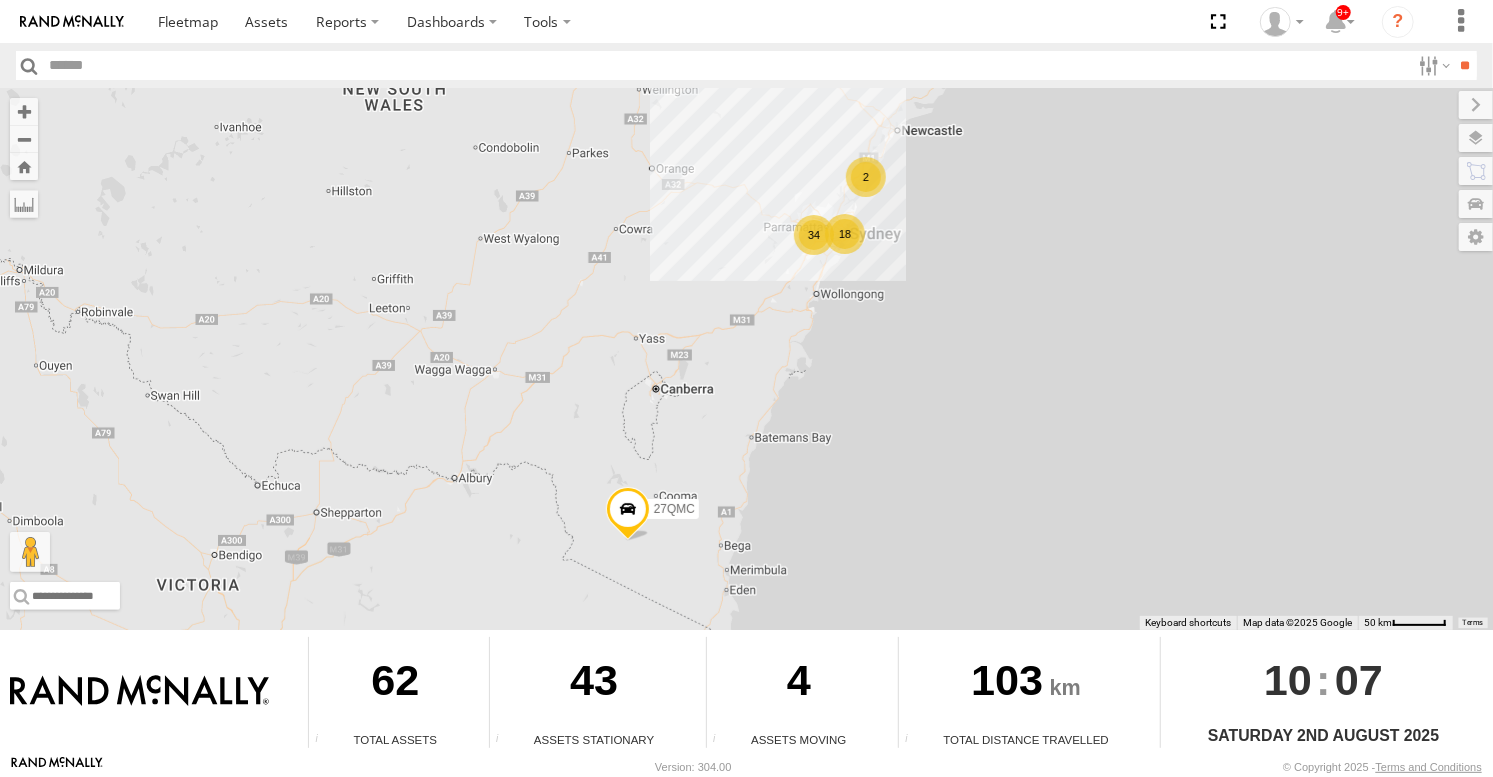 click on "34" at bounding box center [814, 235] 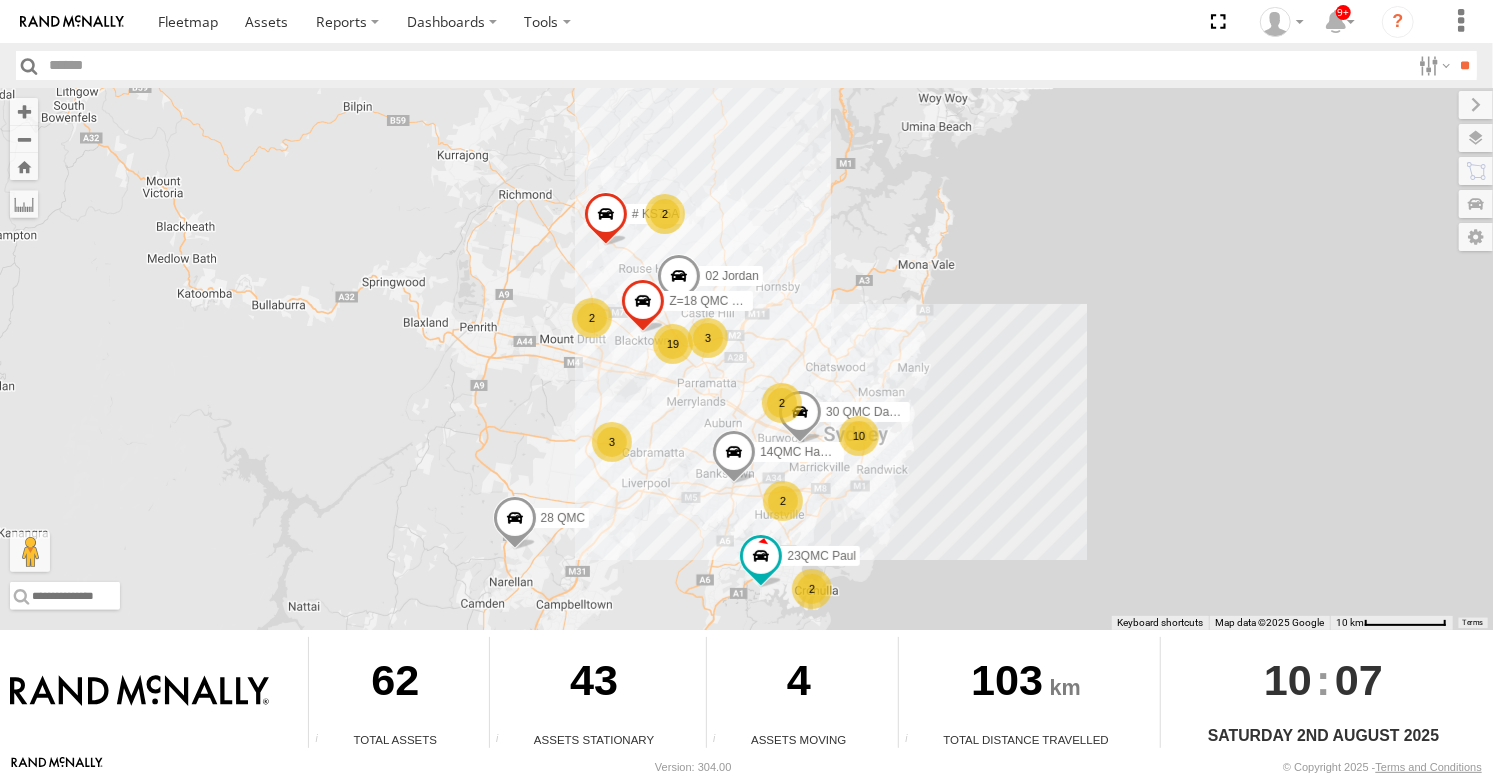 drag, startPoint x: 784, startPoint y: 468, endPoint x: 658, endPoint y: 491, distance: 128.082 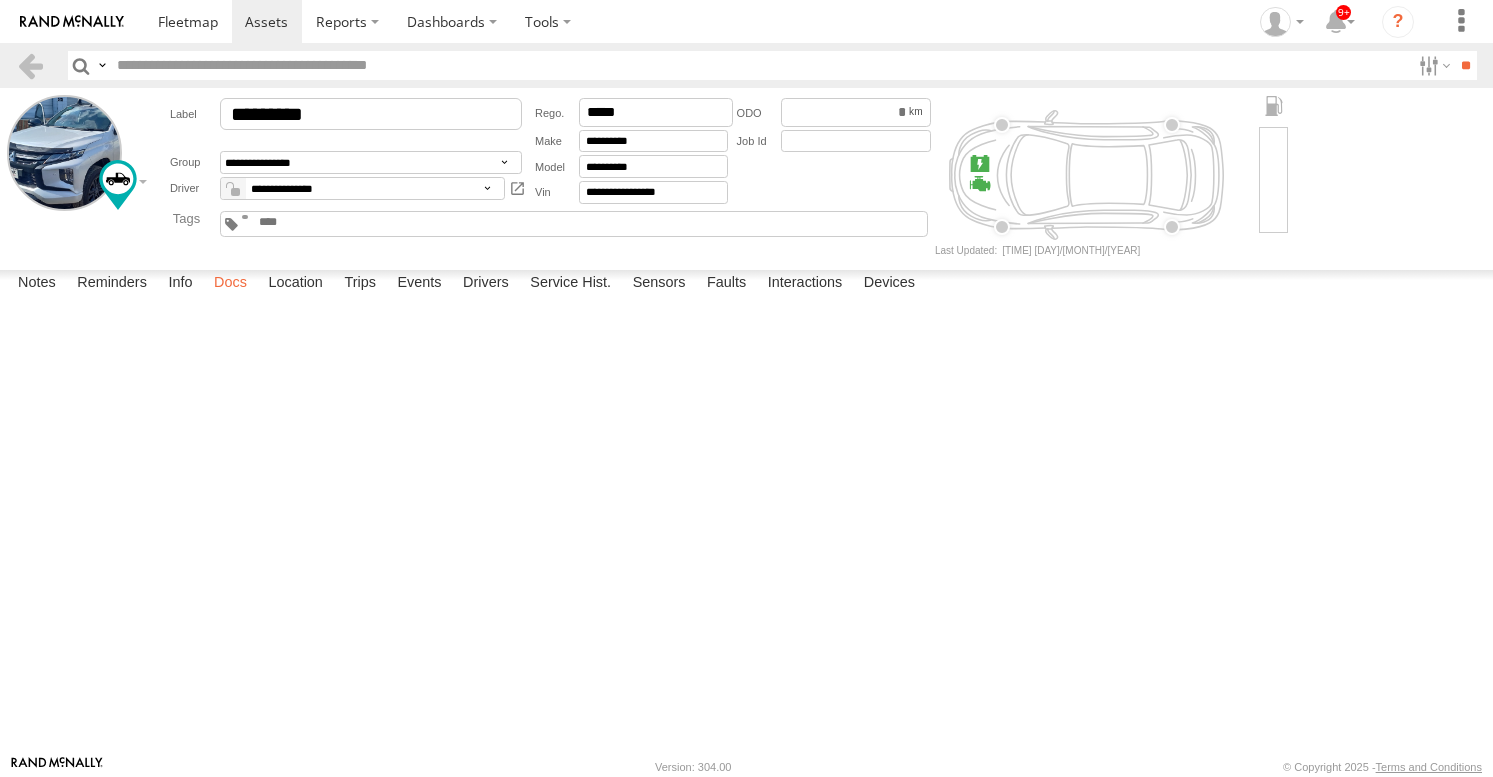scroll, scrollTop: 0, scrollLeft: 0, axis: both 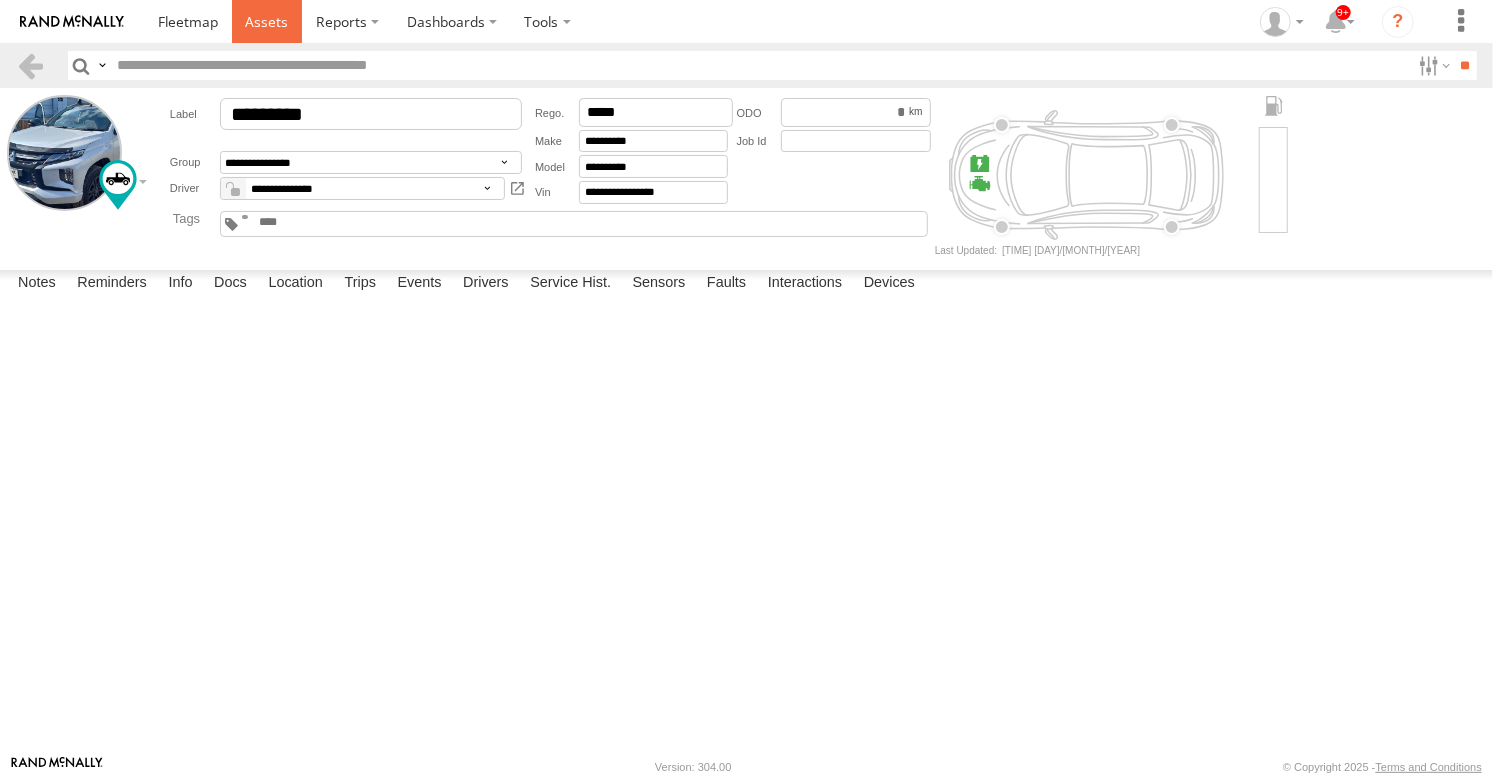 click at bounding box center (266, 21) 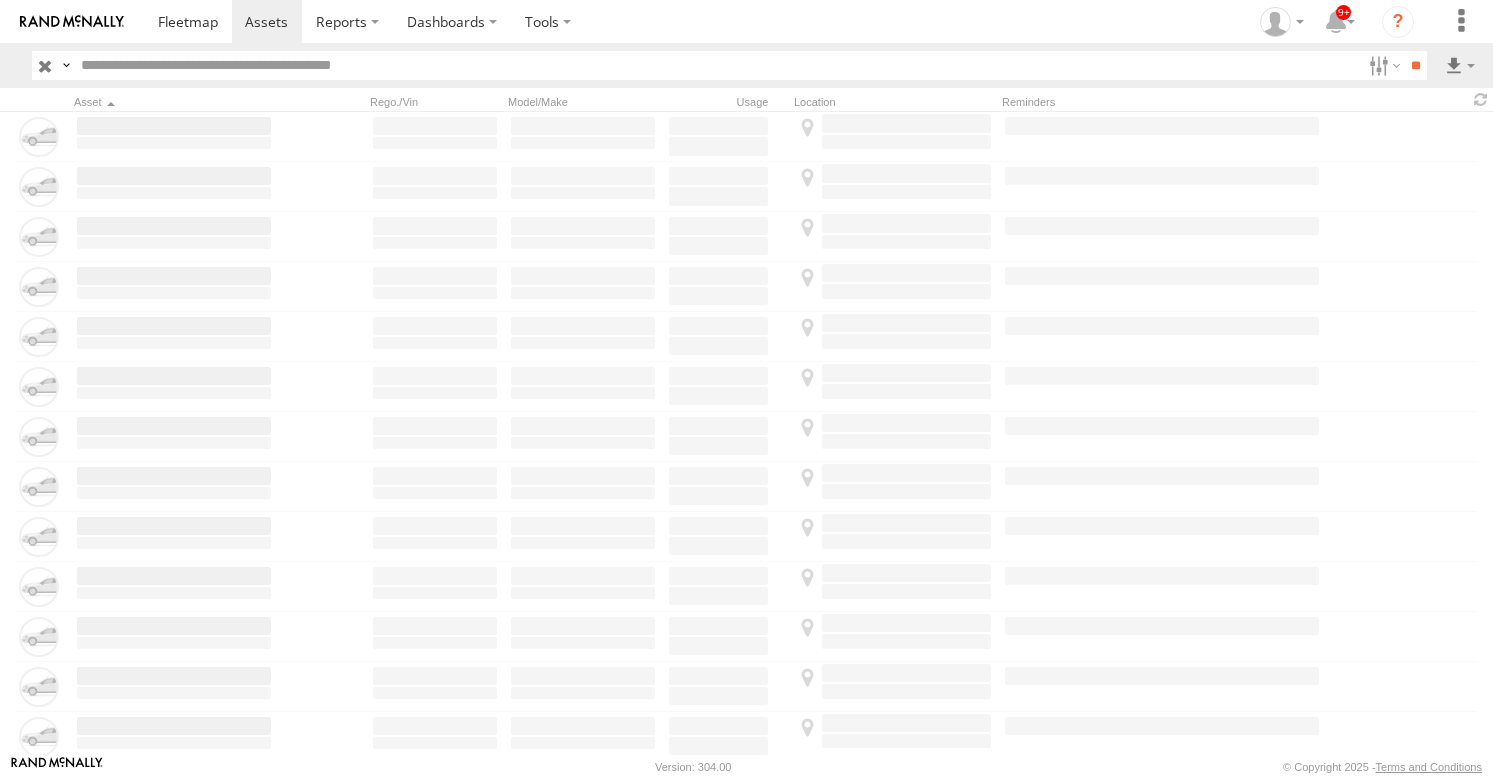 scroll, scrollTop: 0, scrollLeft: 0, axis: both 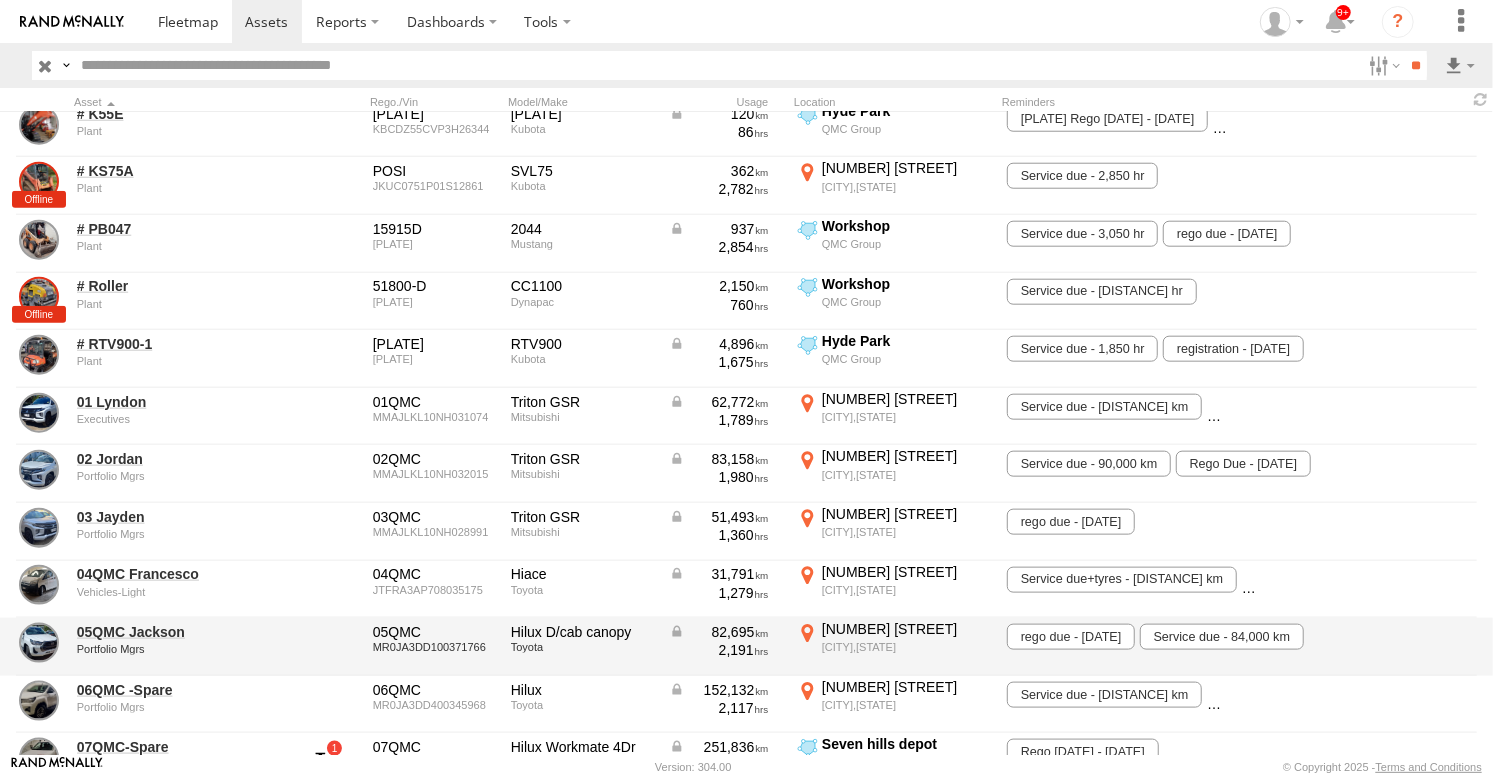 click on "[CITY],[STATE]" at bounding box center (906, 647) 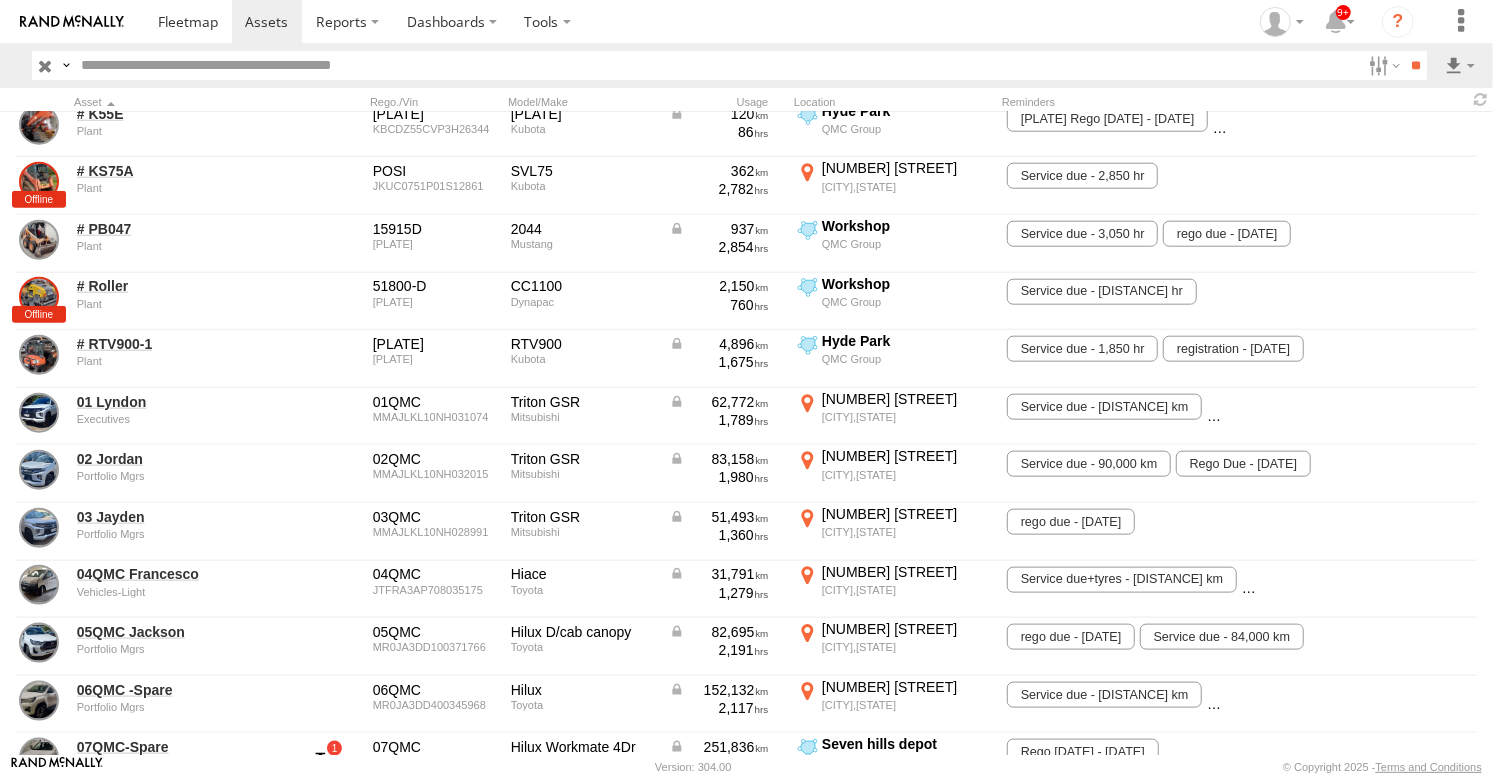 click on "×" at bounding box center [0, 0] 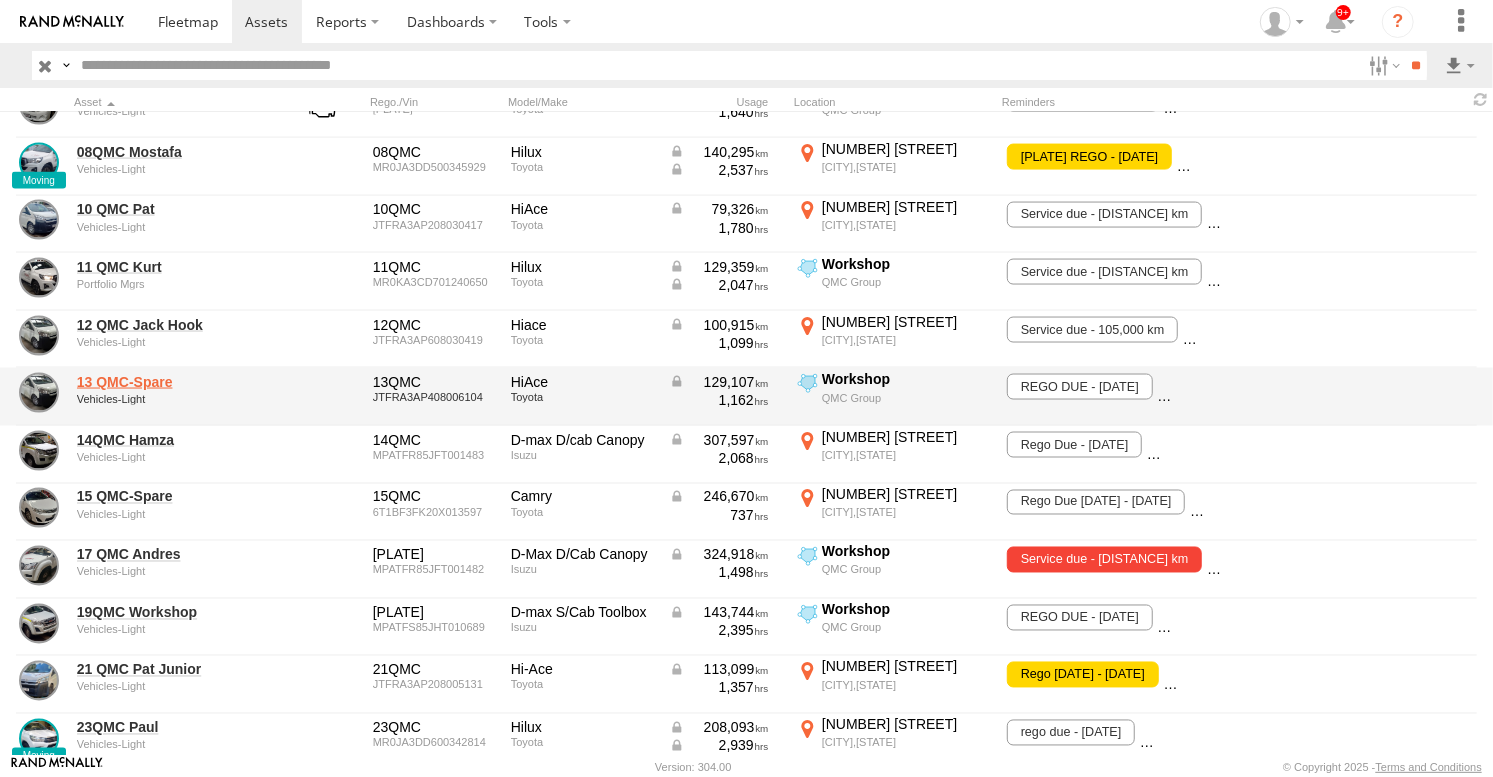 scroll, scrollTop: 1888, scrollLeft: 0, axis: vertical 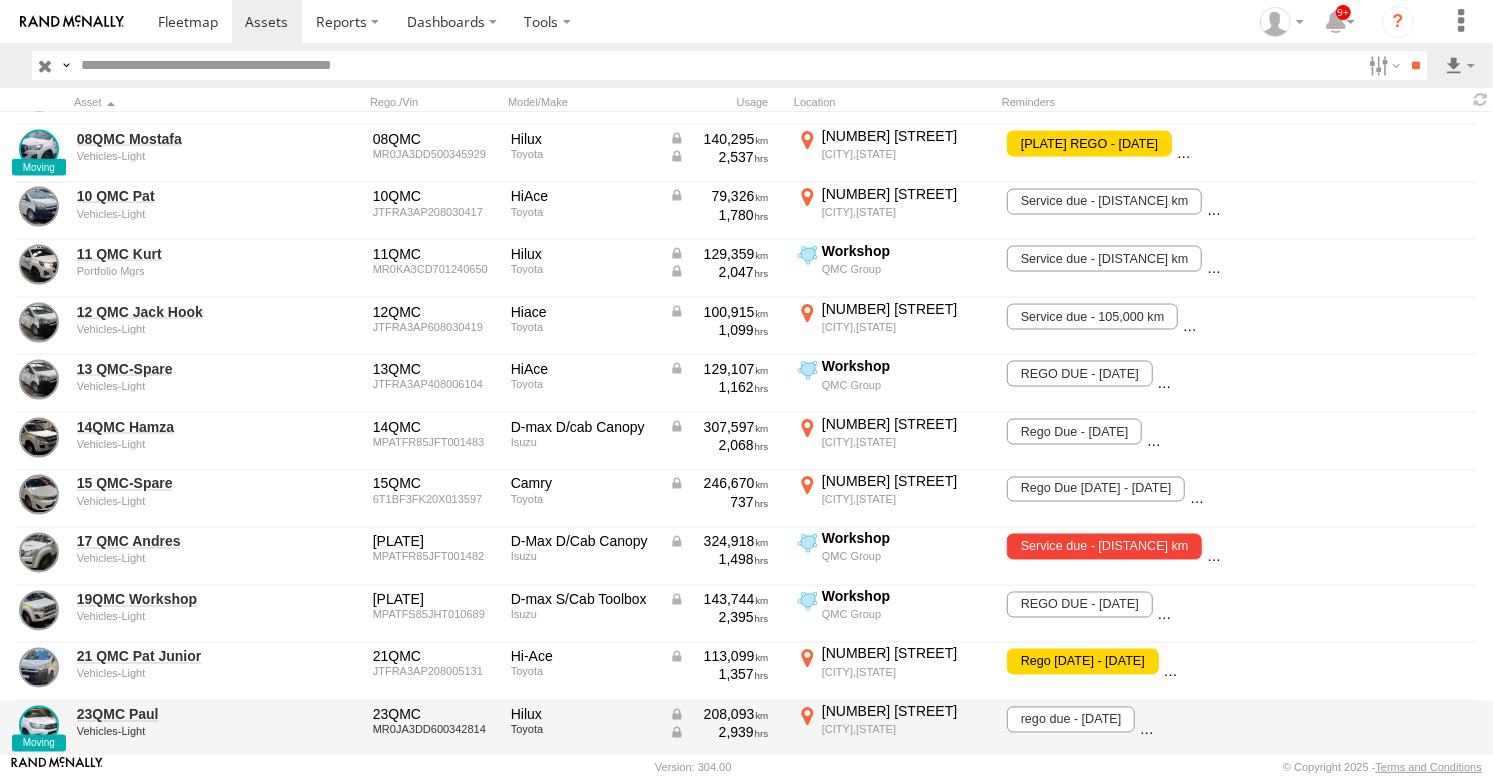 click on "[NUMBER] [STREET]" at bounding box center [906, 712] 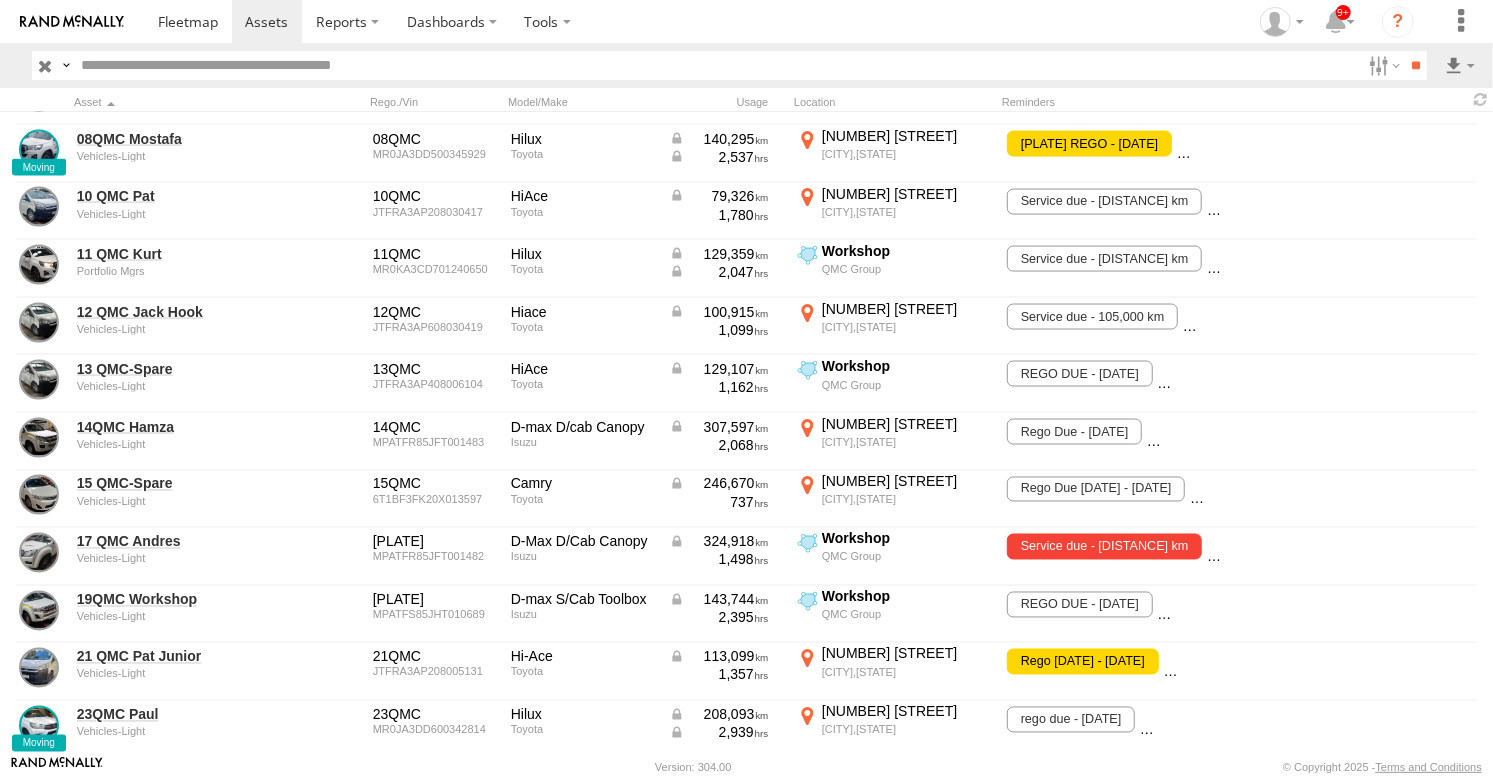 click at bounding box center [0, 0] 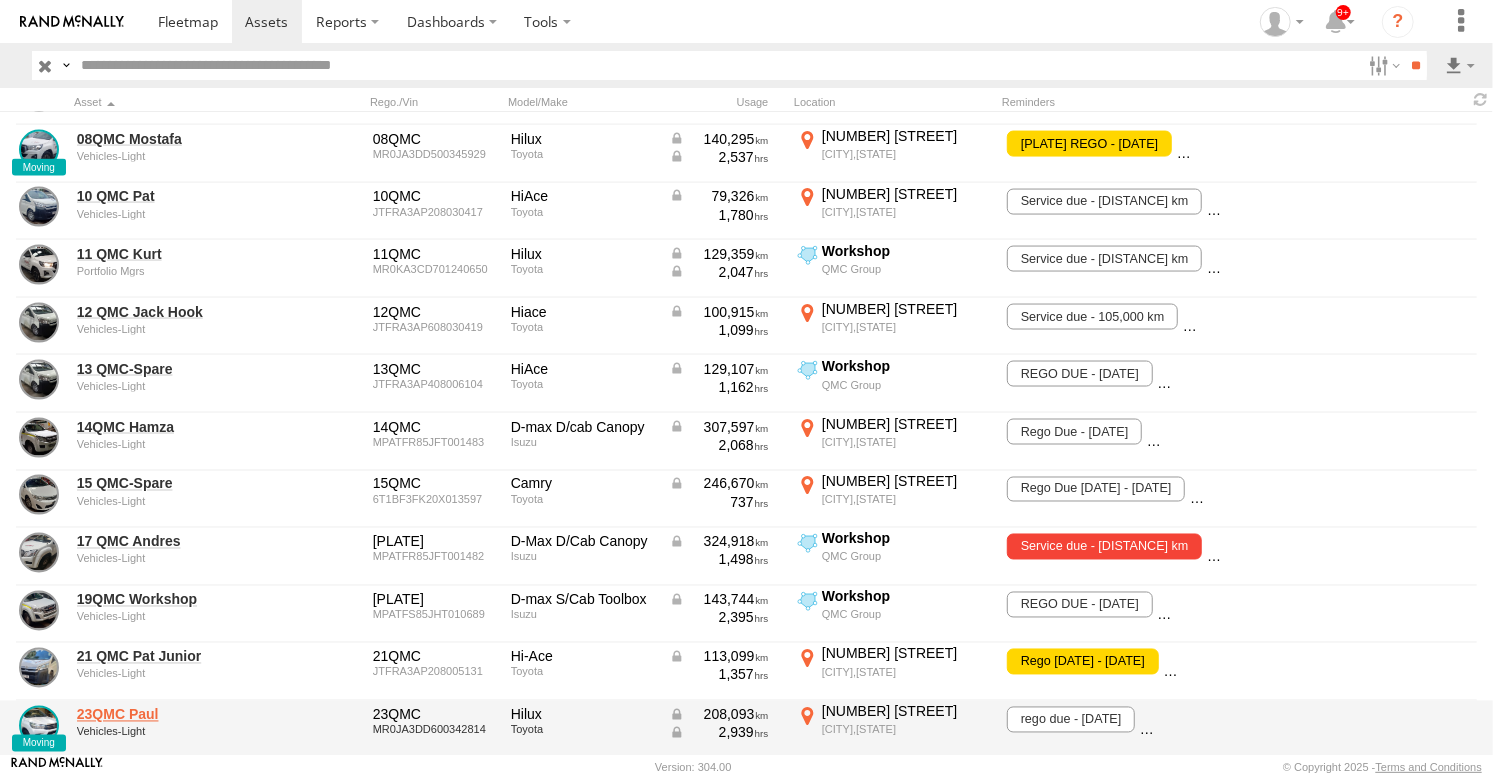 scroll, scrollTop: 2000, scrollLeft: 0, axis: vertical 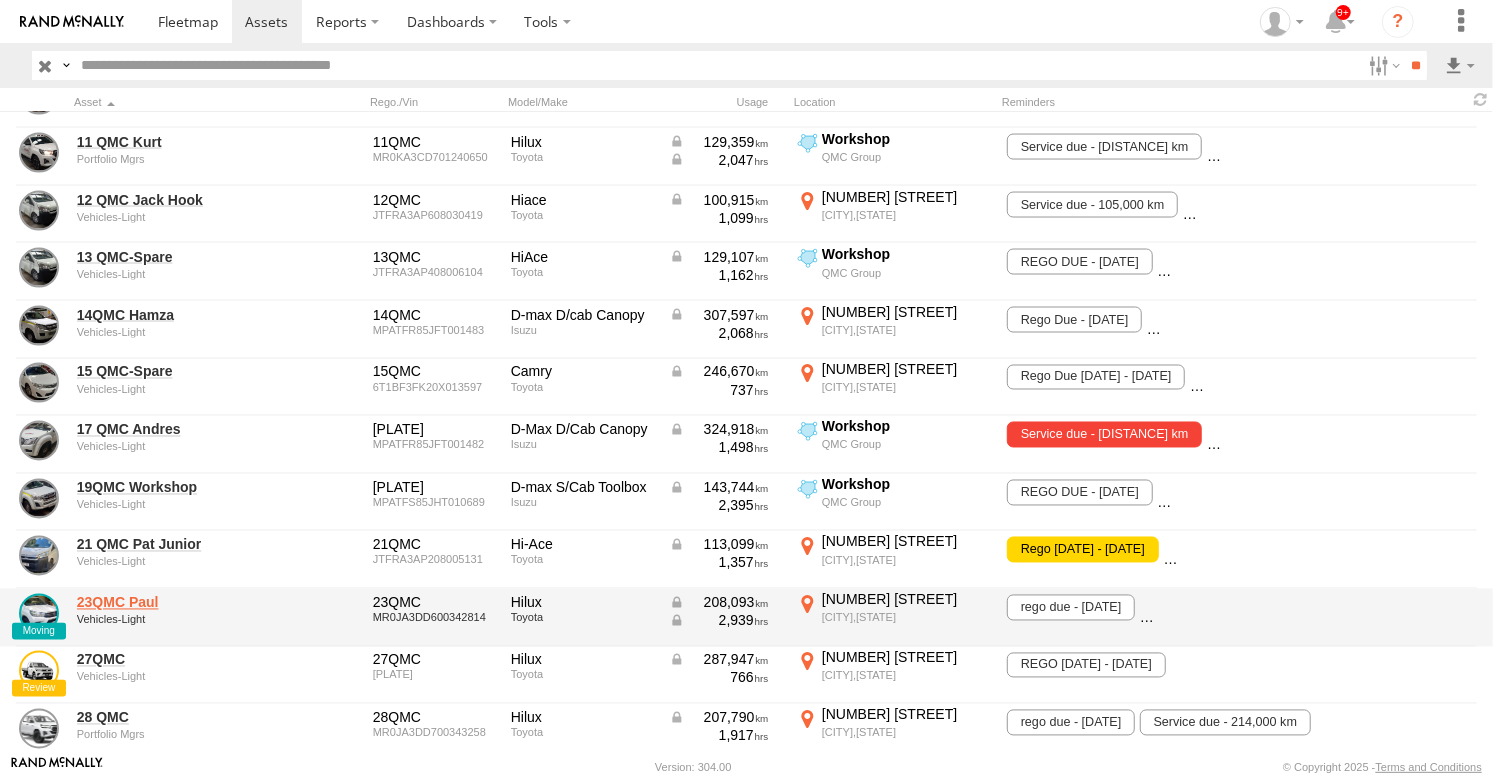 click on "23QMC Paul" at bounding box center (174, 603) 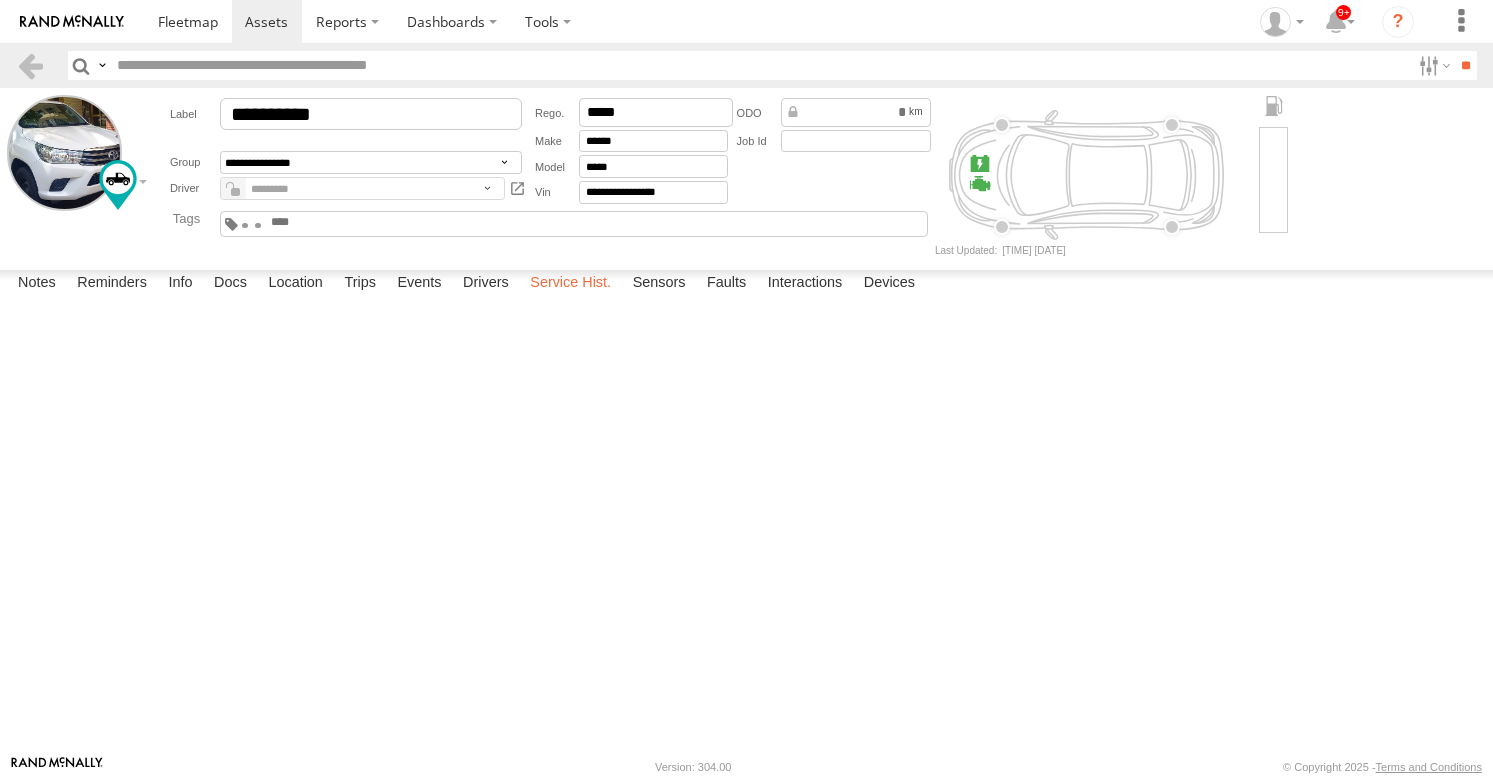 scroll, scrollTop: 0, scrollLeft: 0, axis: both 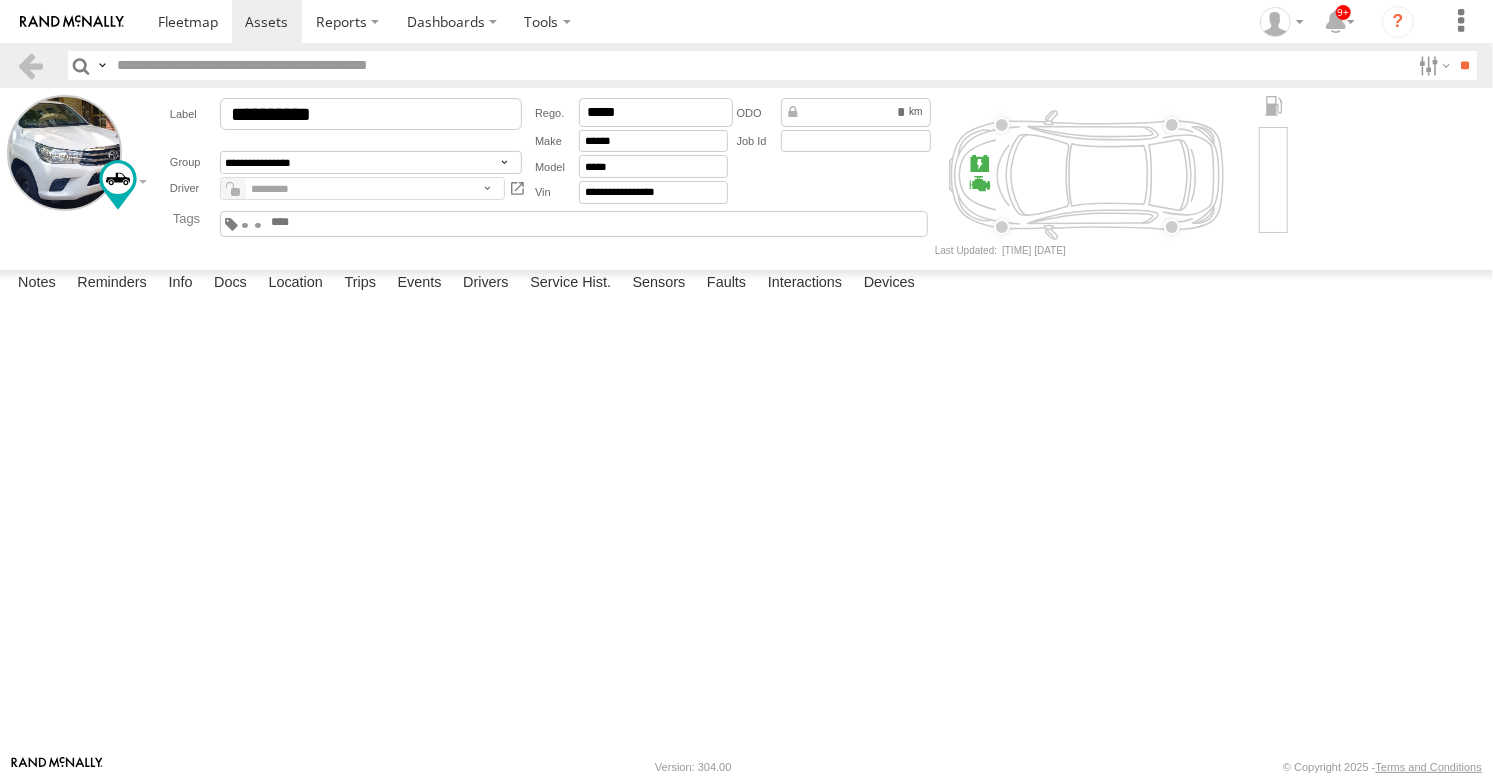 drag, startPoint x: 365, startPoint y: 733, endPoint x: 398, endPoint y: 758, distance: 41.400482 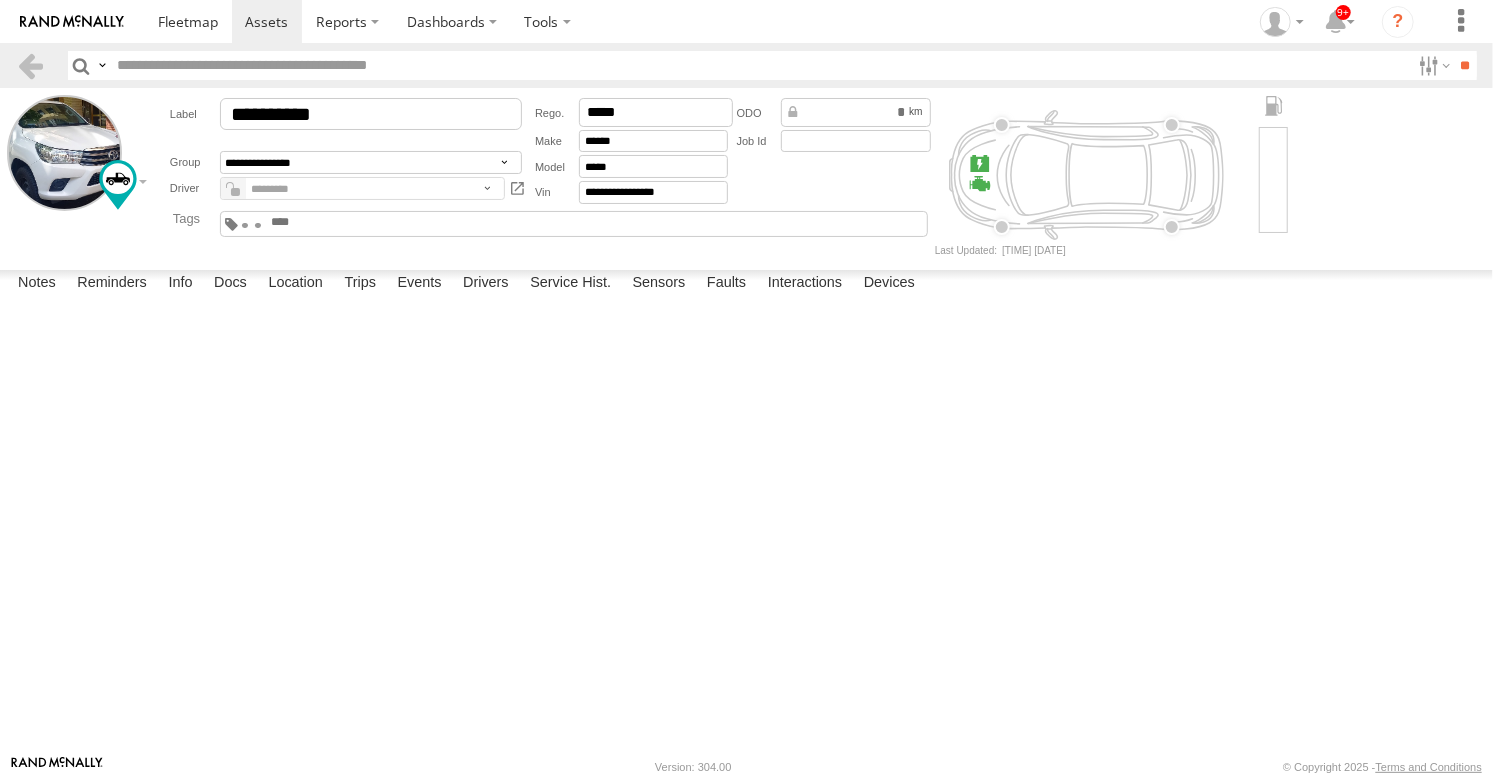 scroll, scrollTop: 0, scrollLeft: 0, axis: both 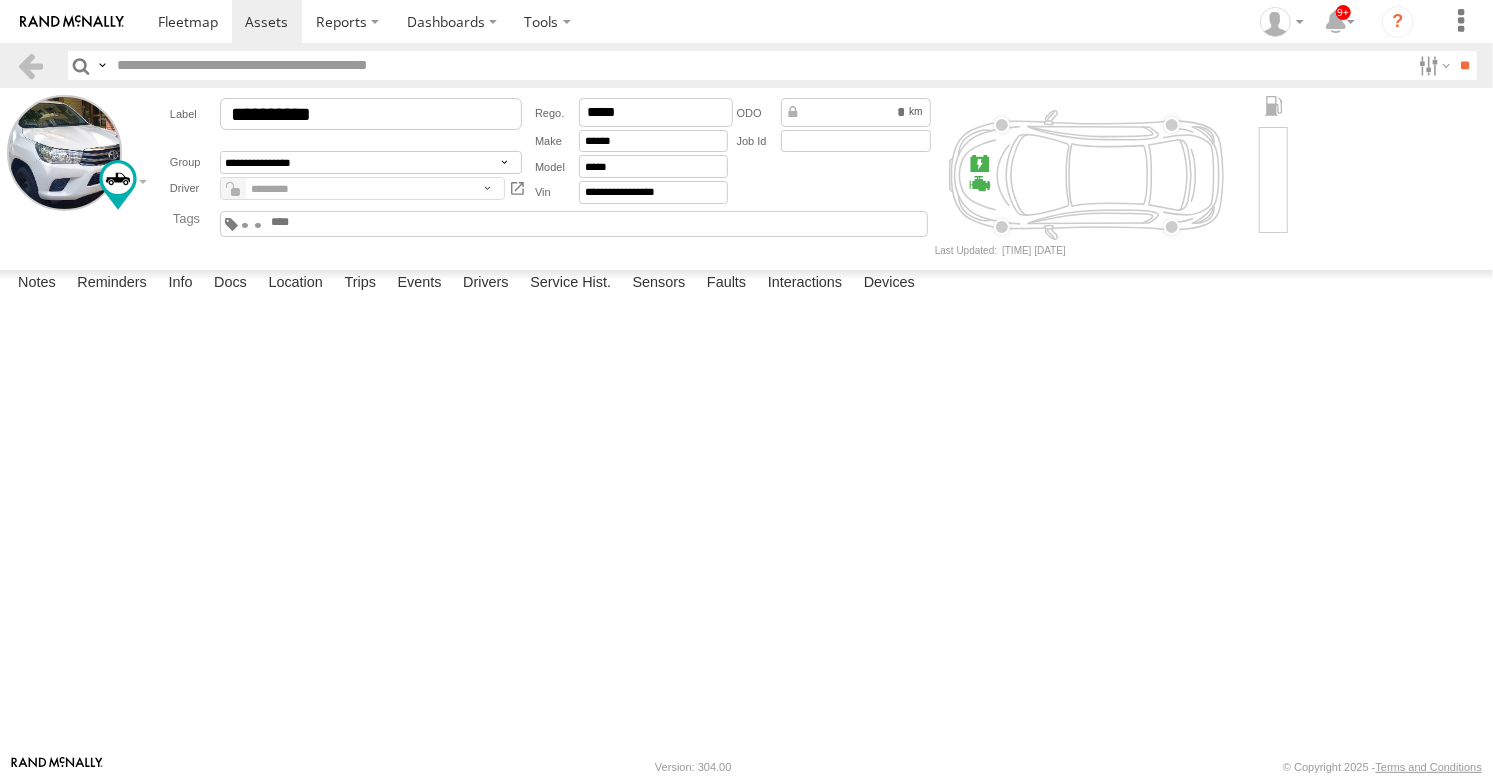 click on "[STREET]" at bounding box center (0, 0) 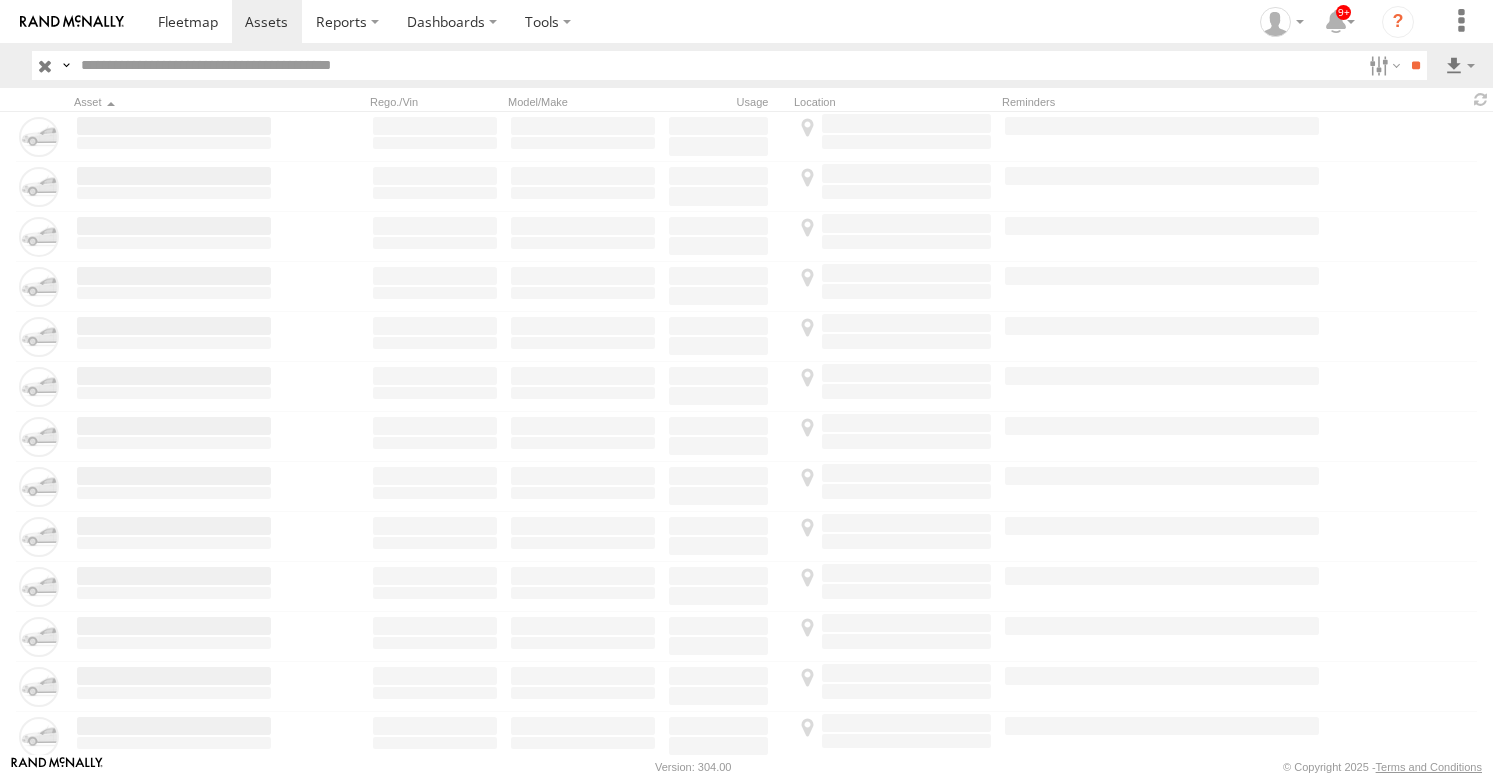 scroll, scrollTop: 0, scrollLeft: 0, axis: both 